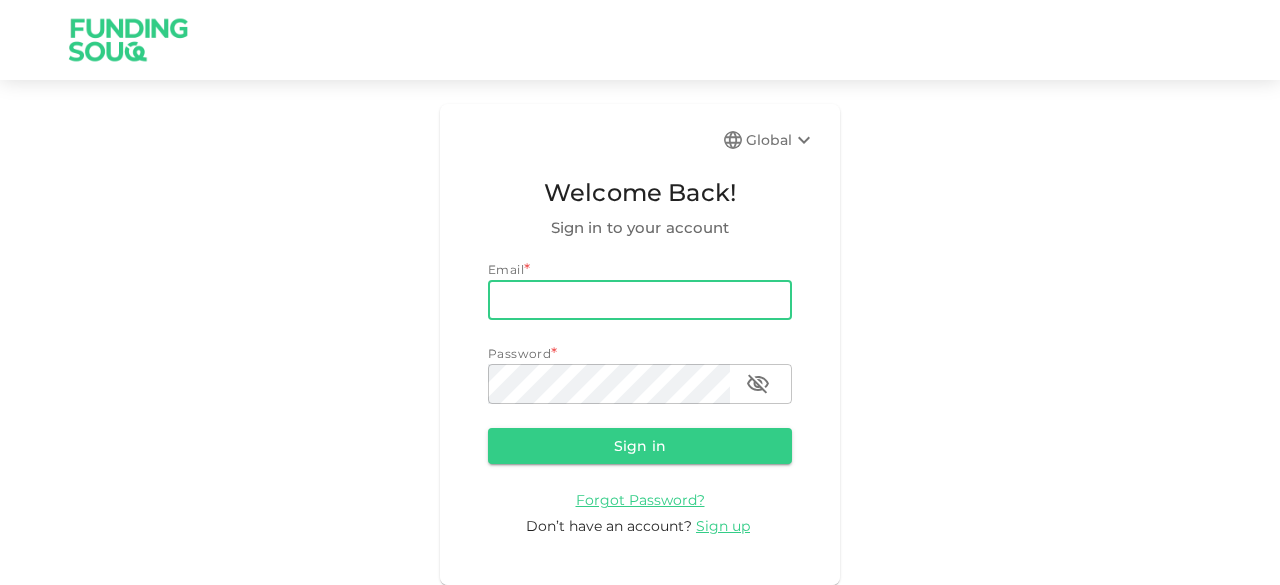 scroll, scrollTop: 0, scrollLeft: 0, axis: both 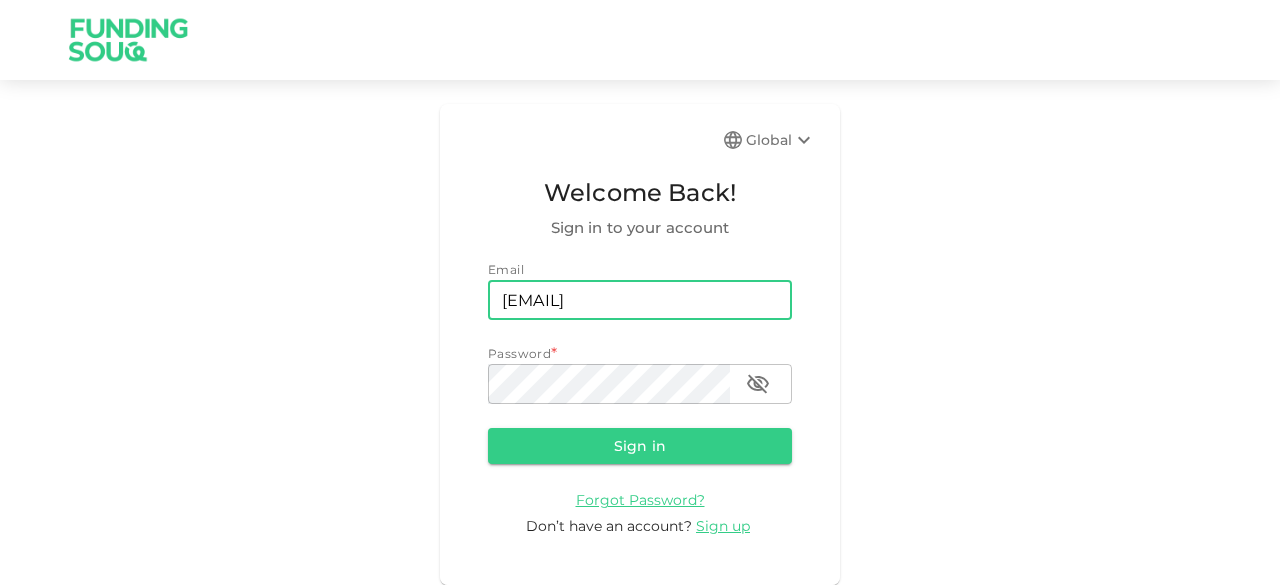 type on "[EMAIL]" 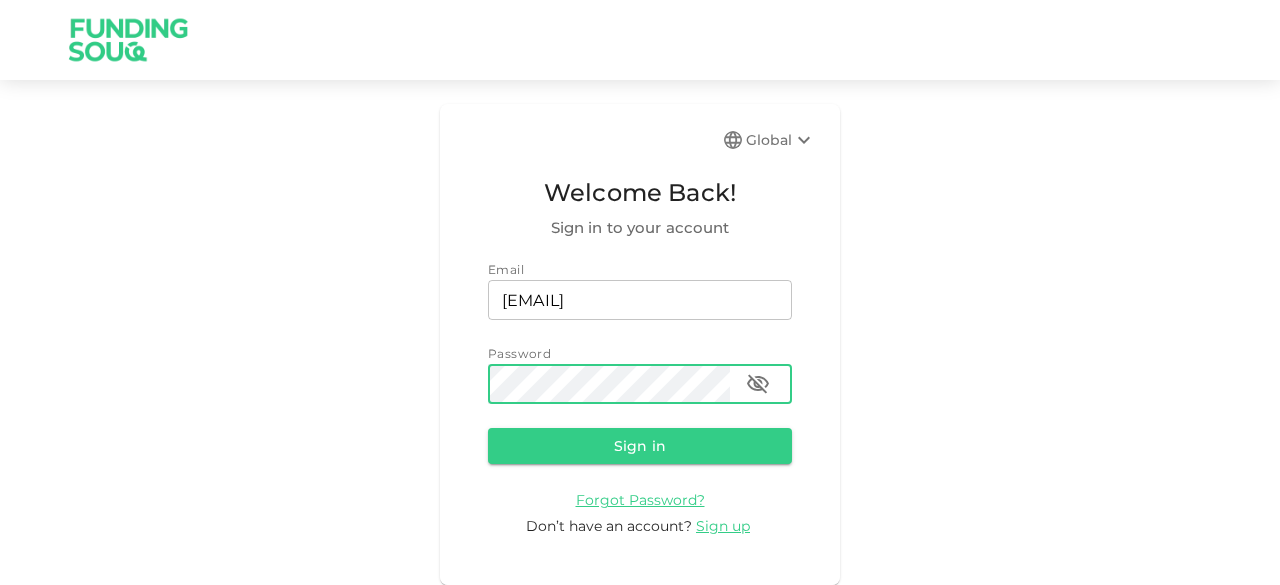 click on "password" at bounding box center (640, 384) 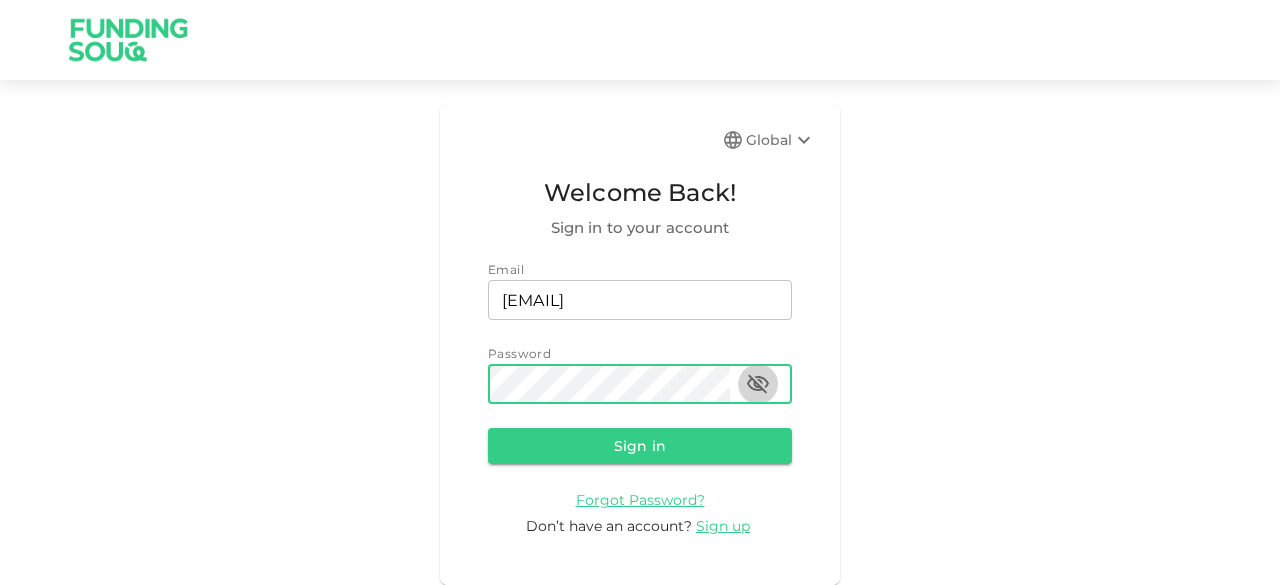 click at bounding box center (758, 384) 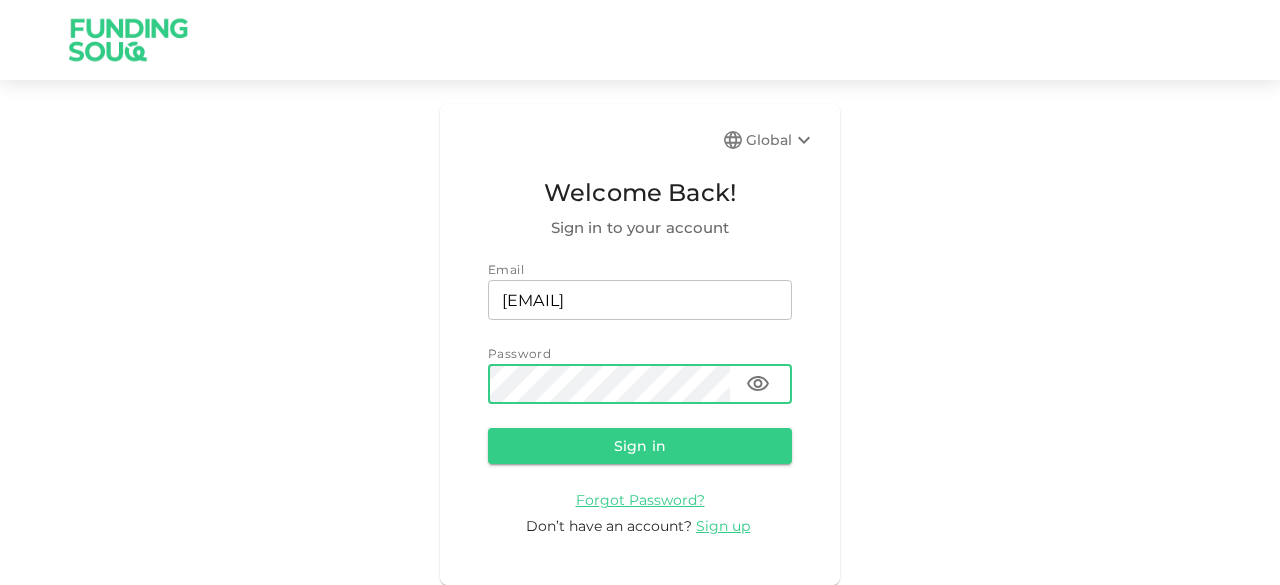 click on "Sign in" at bounding box center (640, 446) 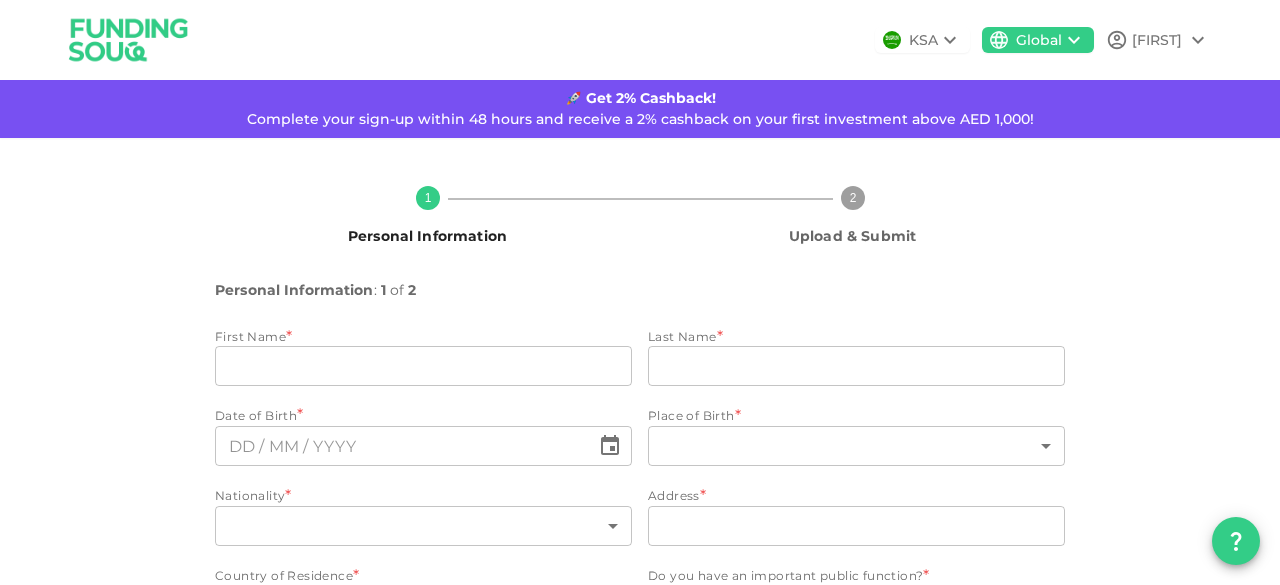 type on "[FIRST]" 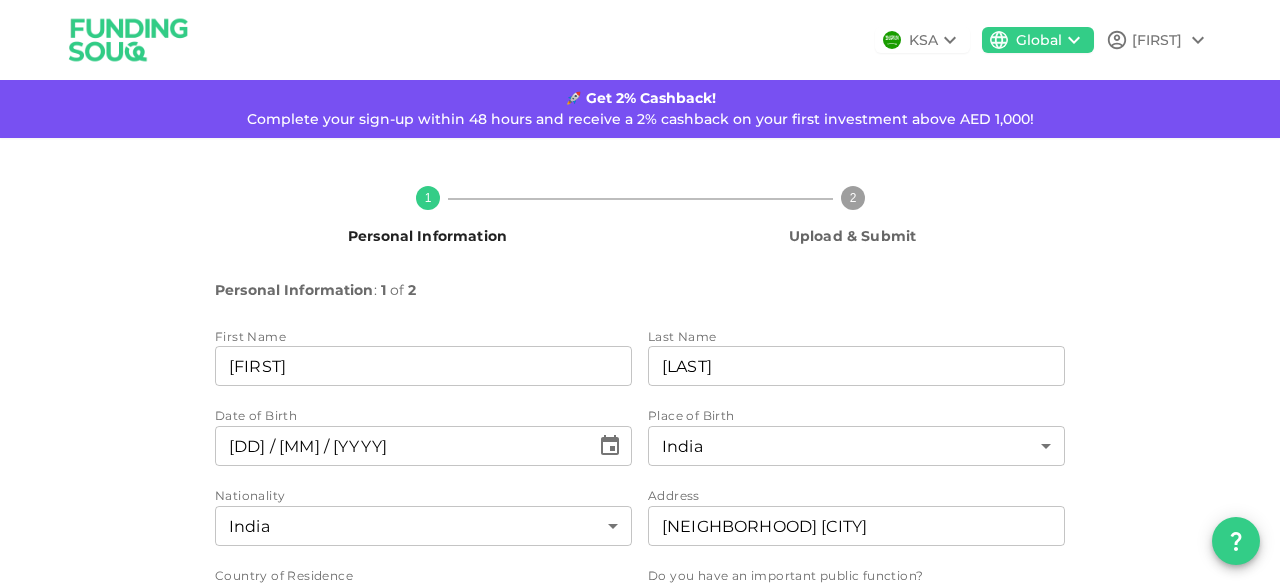 type on "[DD] / [MM] / [YYYY]" 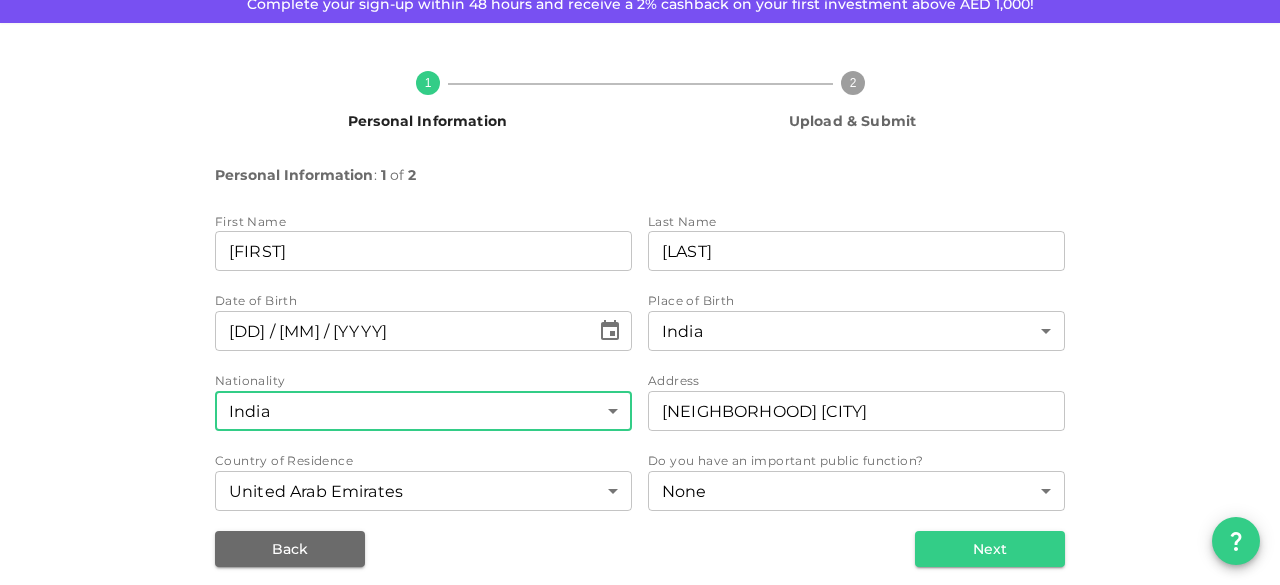 scroll, scrollTop: 128, scrollLeft: 0, axis: vertical 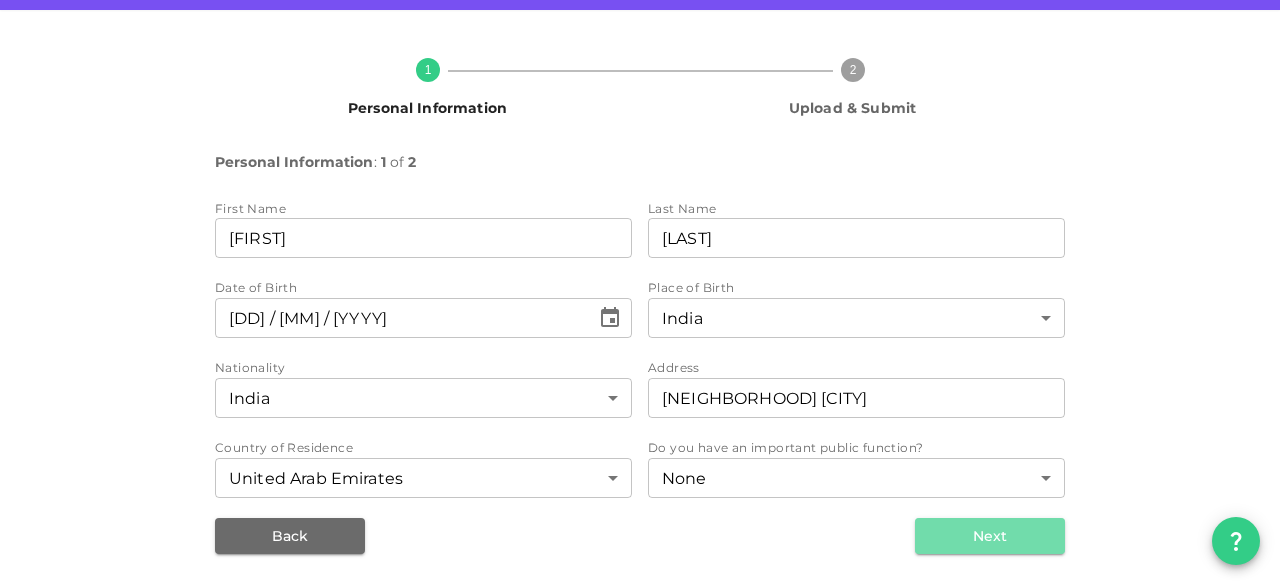 click on "Next" at bounding box center [990, 536] 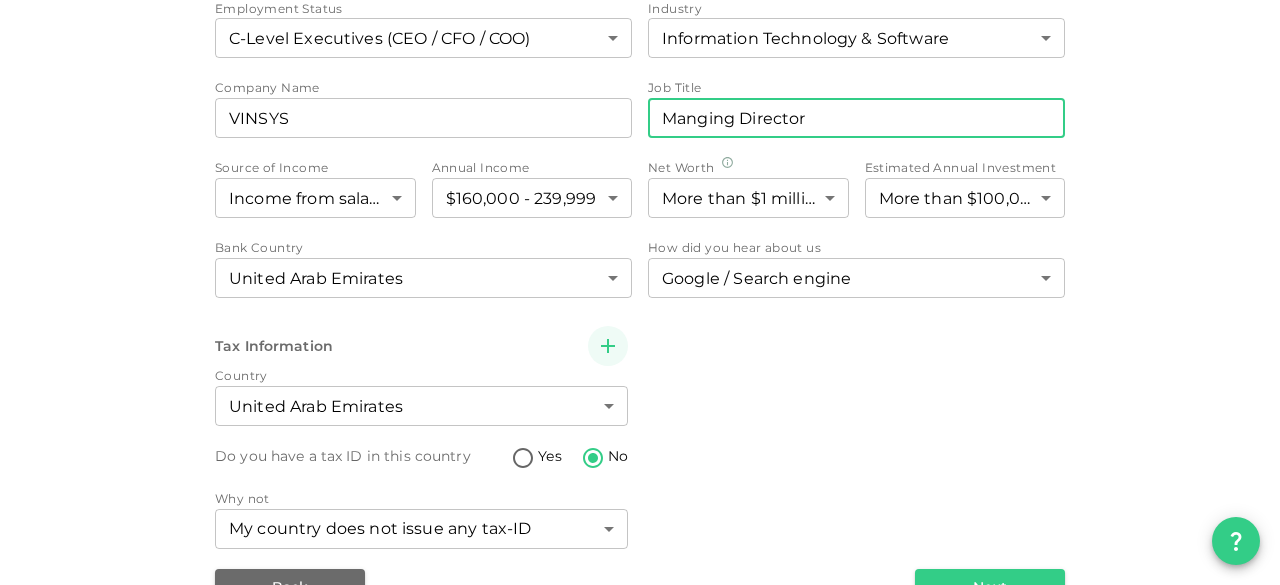 scroll, scrollTop: 380, scrollLeft: 0, axis: vertical 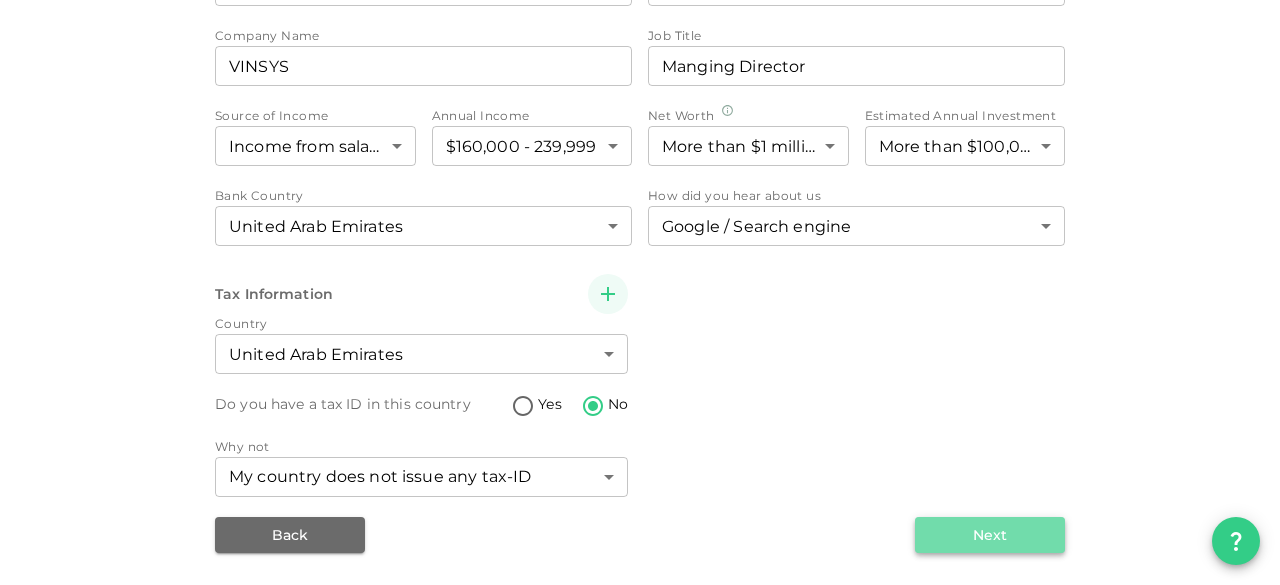 click on "Next" at bounding box center [990, 535] 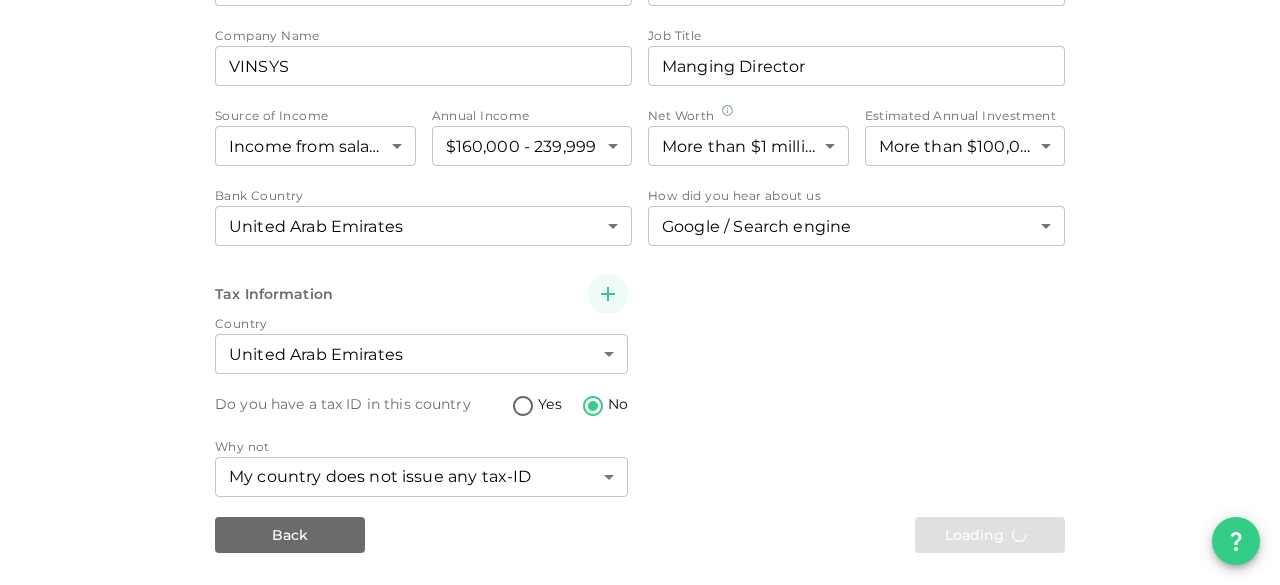 scroll, scrollTop: 56, scrollLeft: 0, axis: vertical 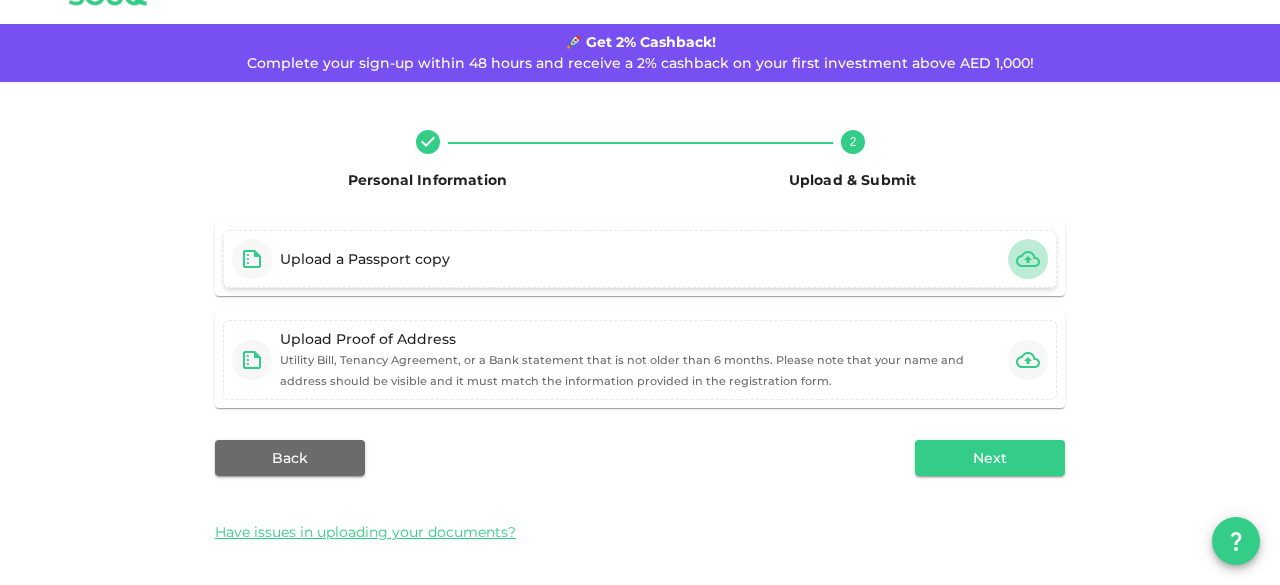 click 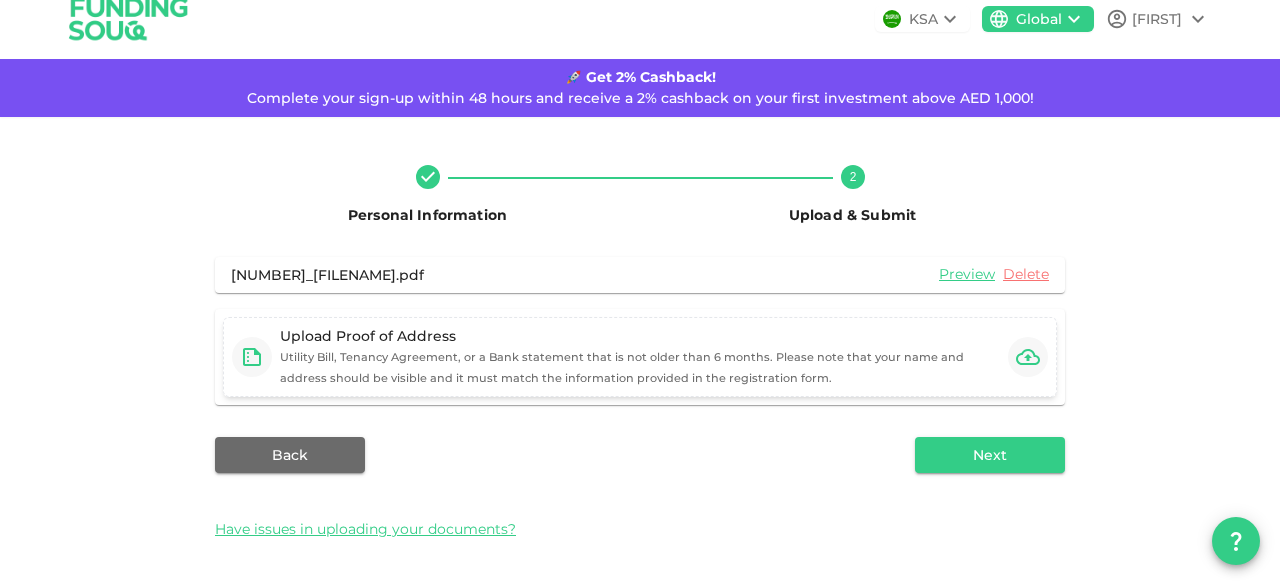scroll, scrollTop: 19, scrollLeft: 0, axis: vertical 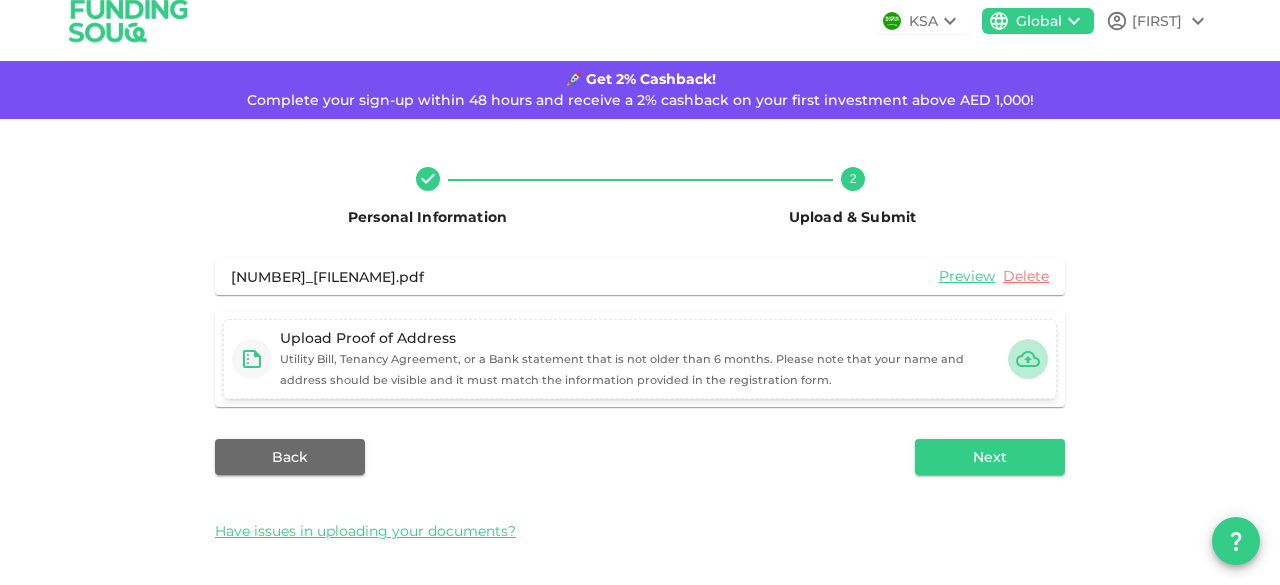 click 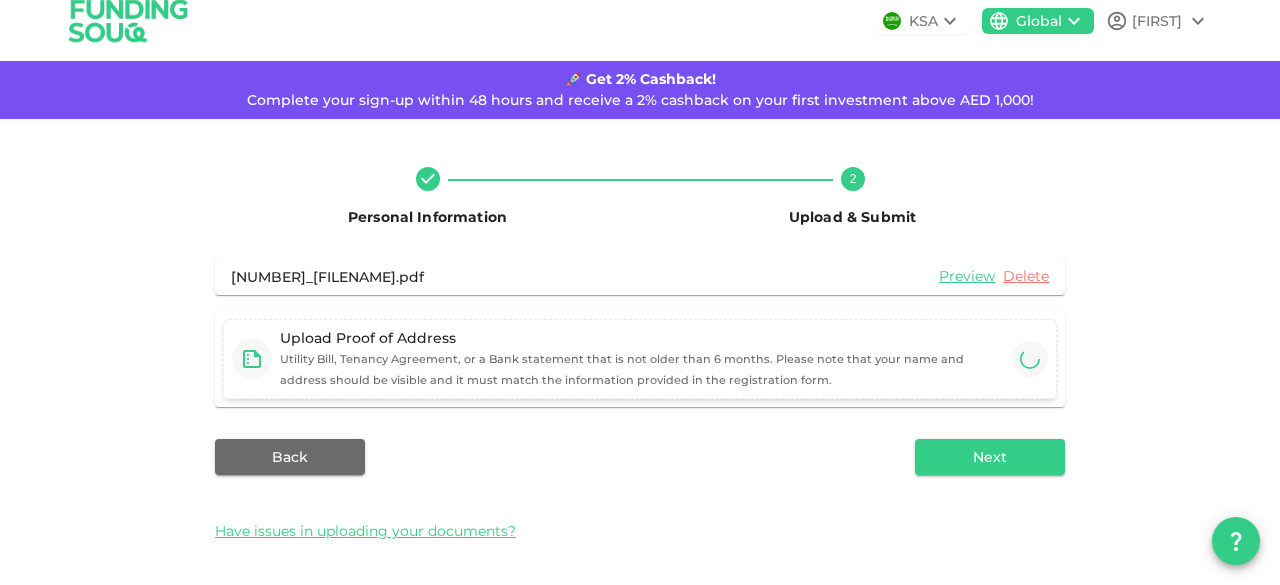 scroll, scrollTop: 2, scrollLeft: 0, axis: vertical 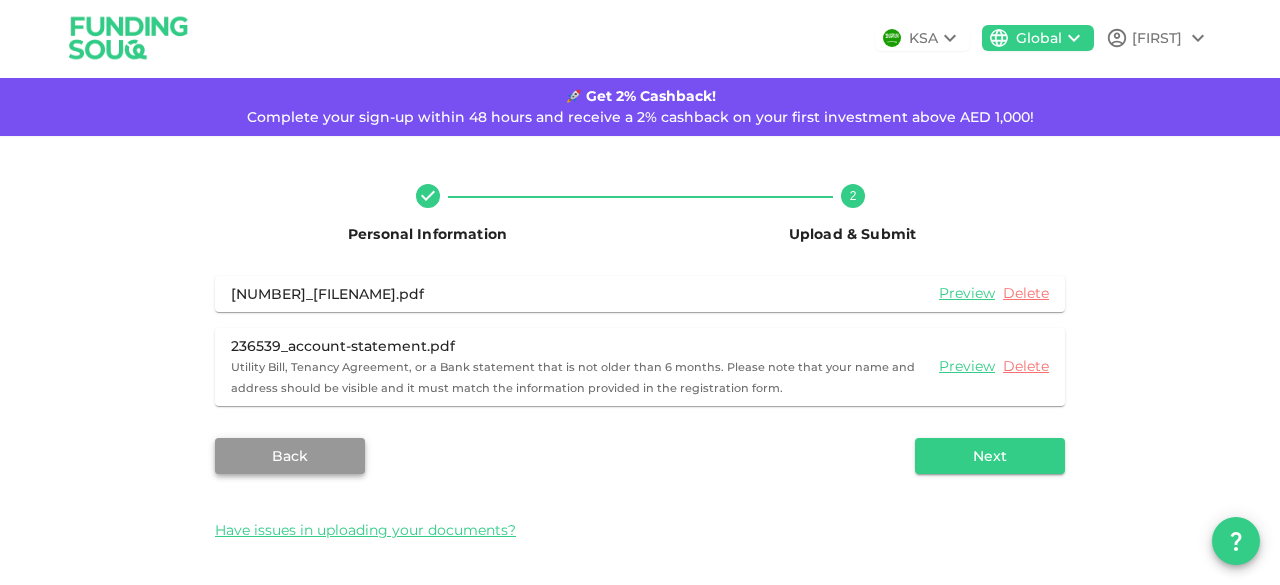 click on "Back" at bounding box center (290, 456) 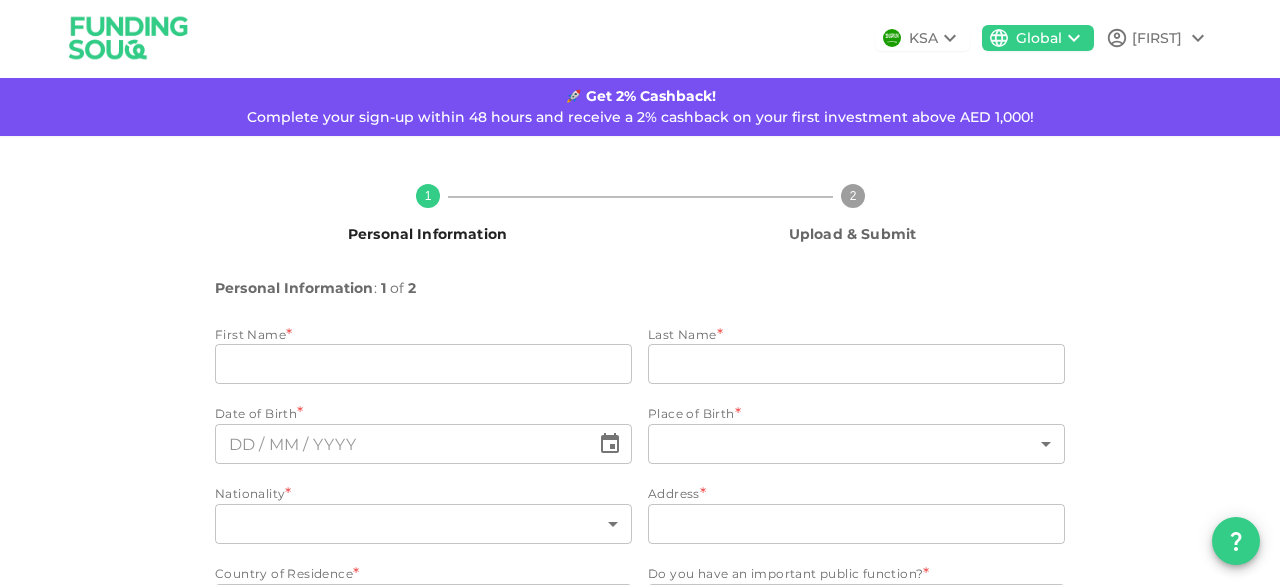type on "[FIRST]" 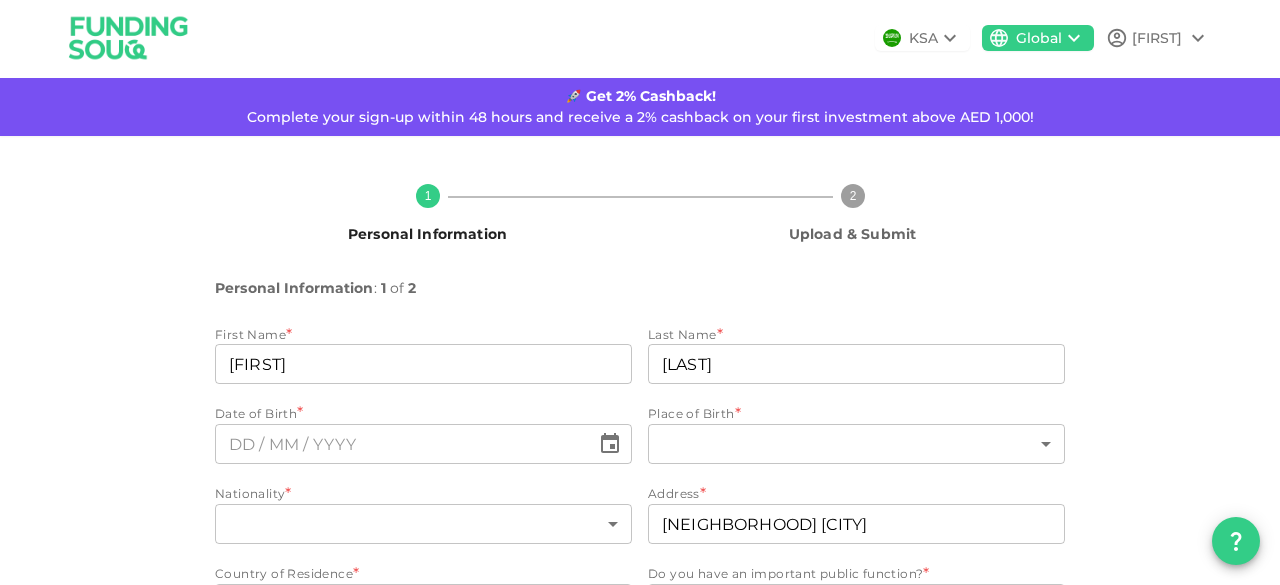 type on "[DD] / [MM] / [YYYY]" 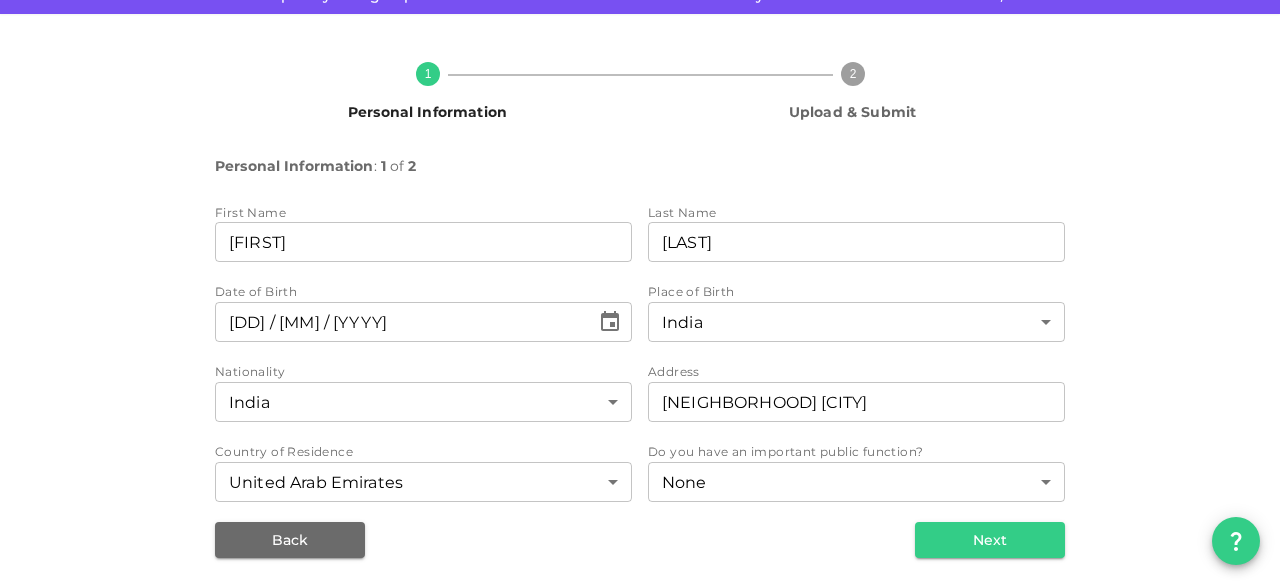 scroll, scrollTop: 128, scrollLeft: 0, axis: vertical 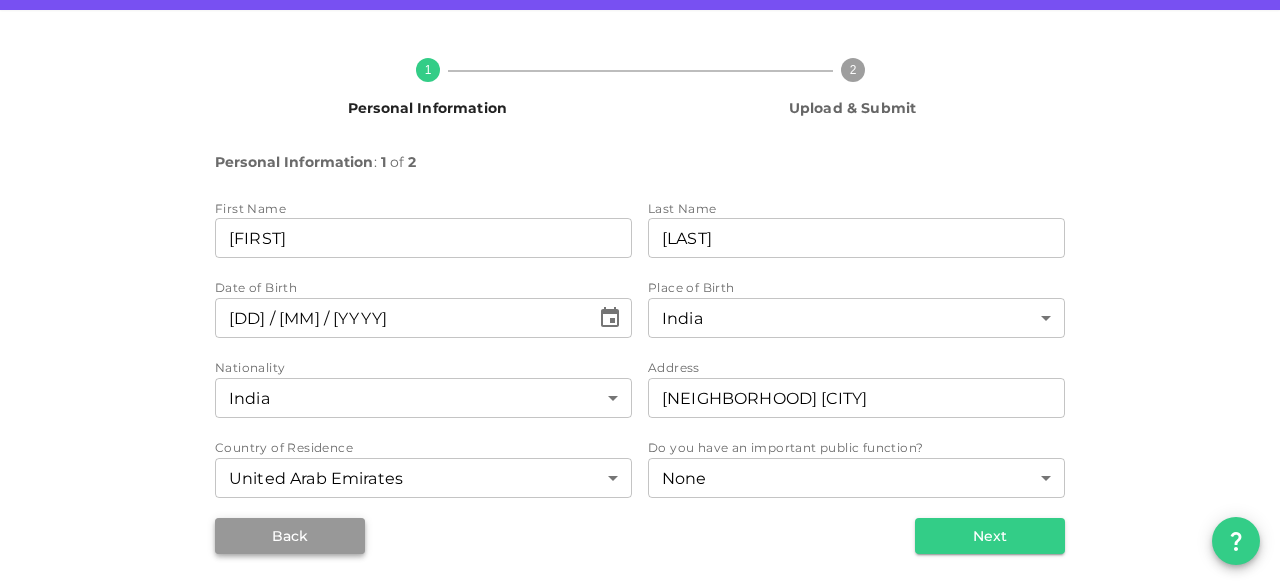 click on "Back" at bounding box center [290, 536] 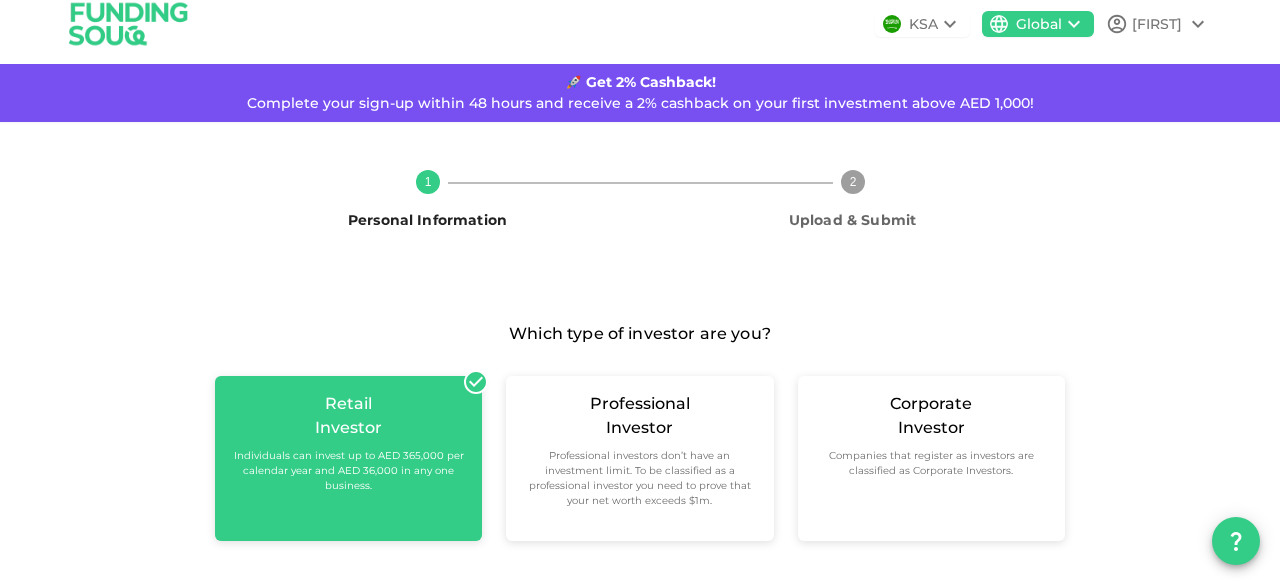 scroll, scrollTop: 0, scrollLeft: 0, axis: both 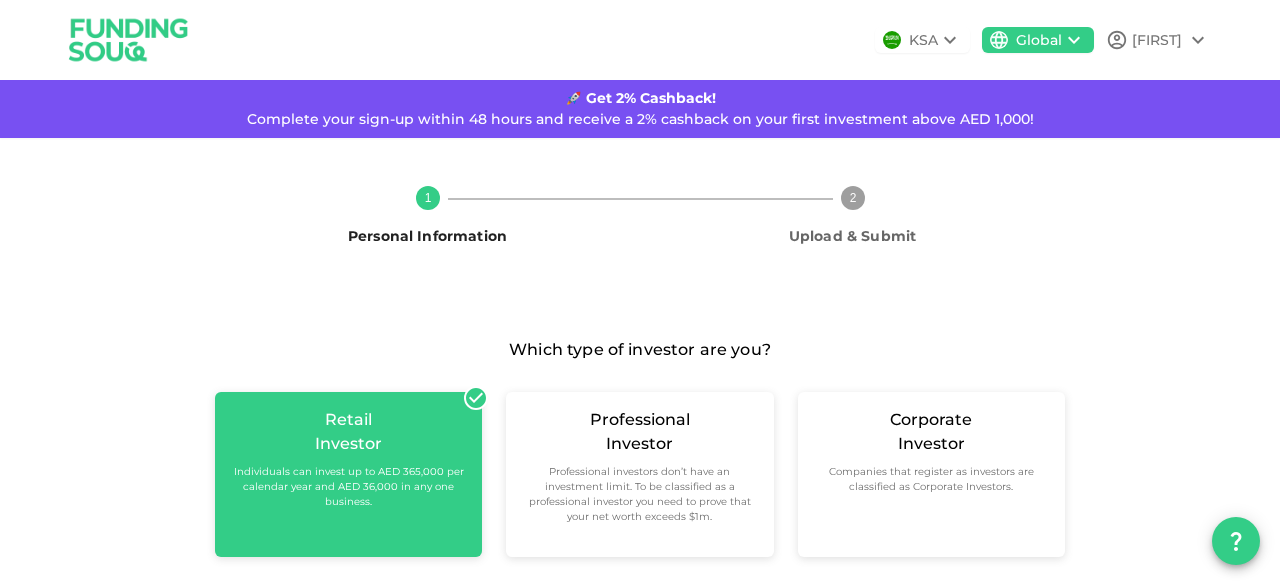 click 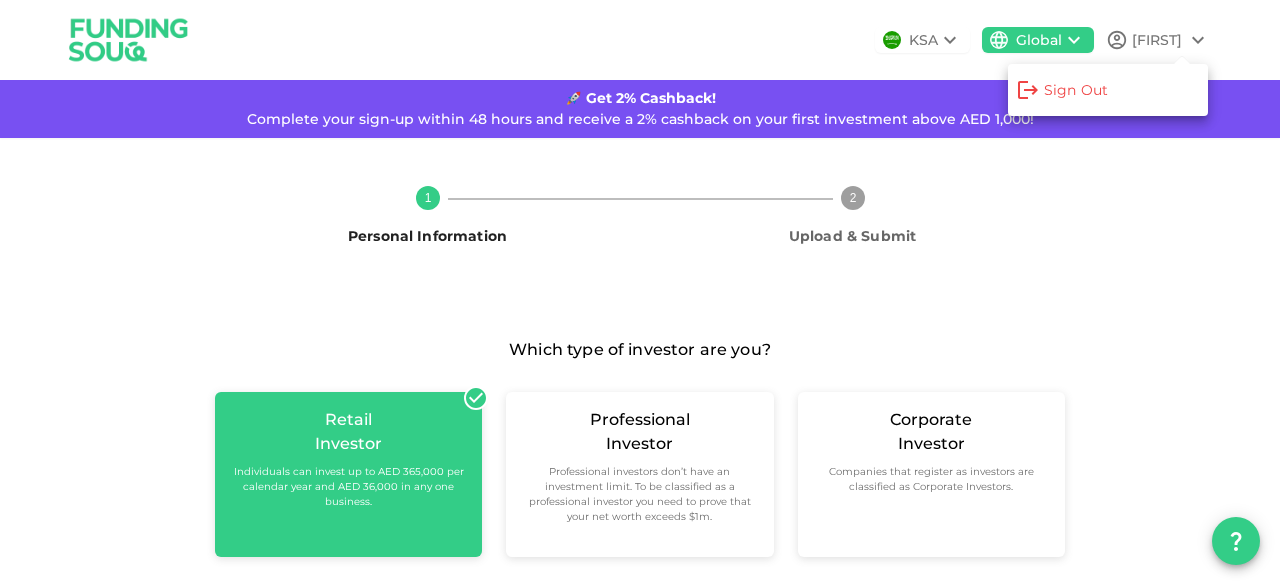 click on "Sign Out" at bounding box center (1108, 90) 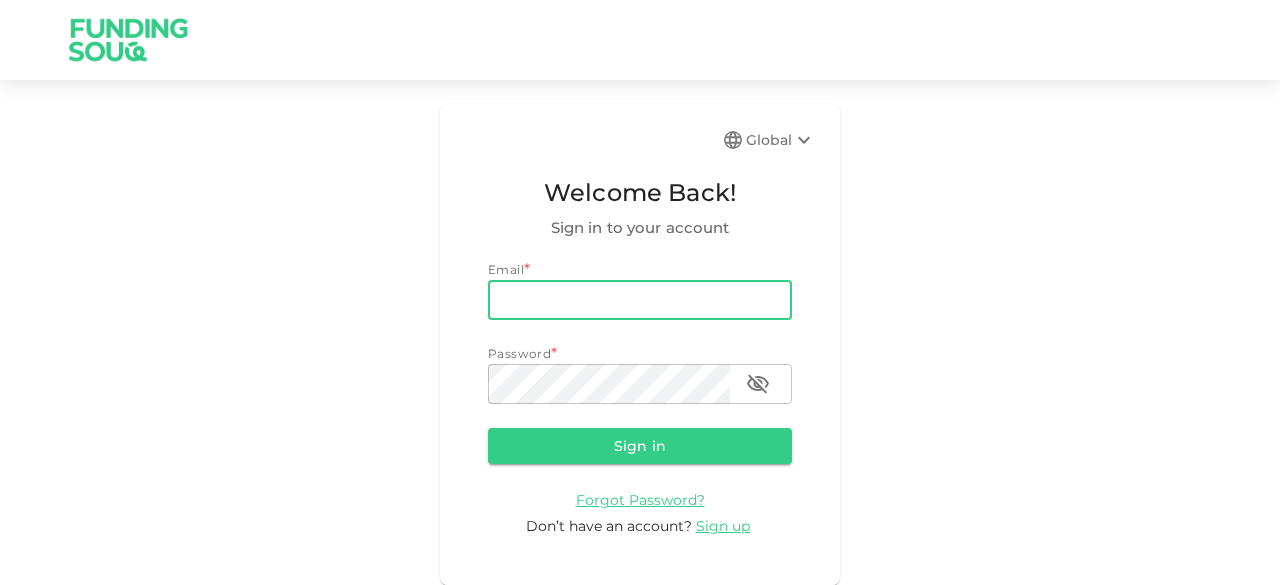 click on "email" at bounding box center [640, 300] 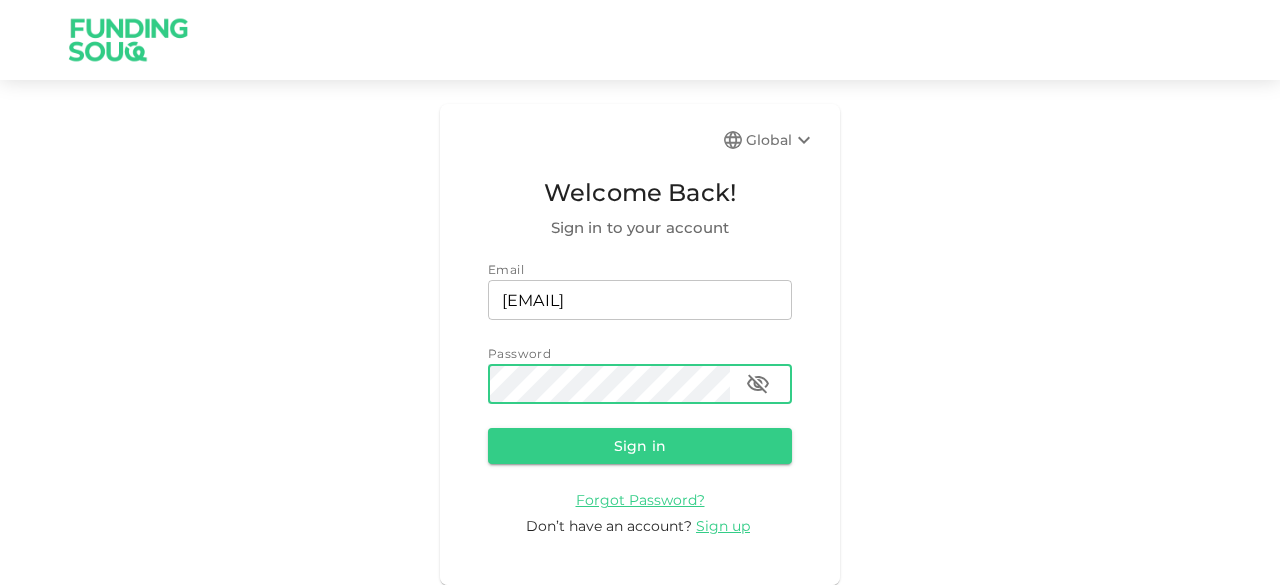 click 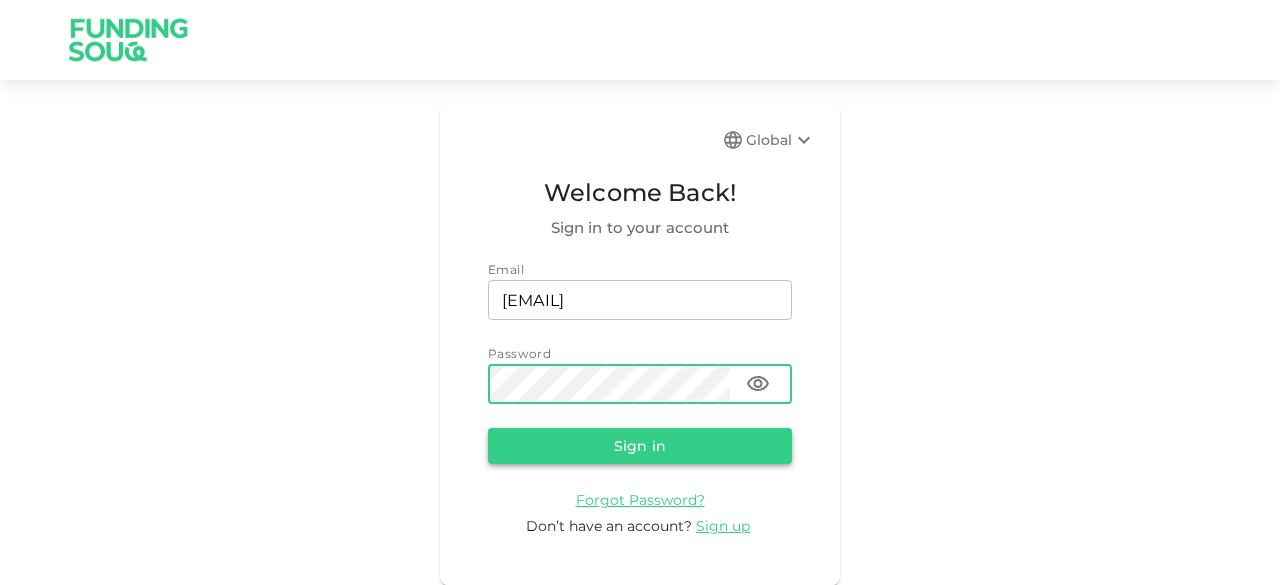 click on "Sign in" at bounding box center (640, 446) 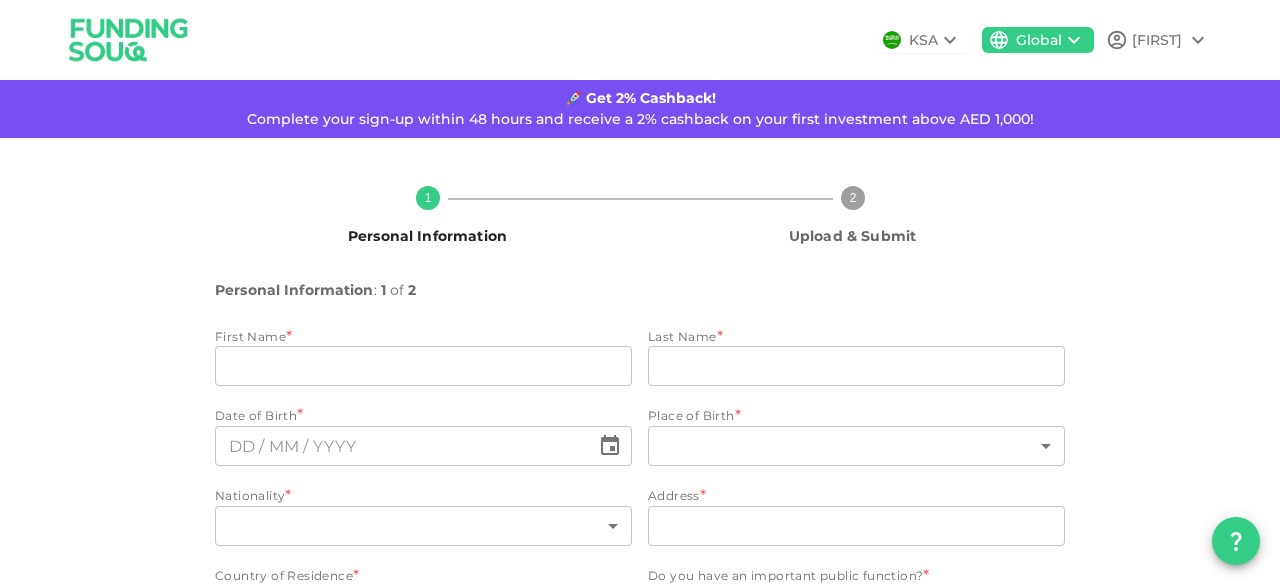 type on "[FIRST]" 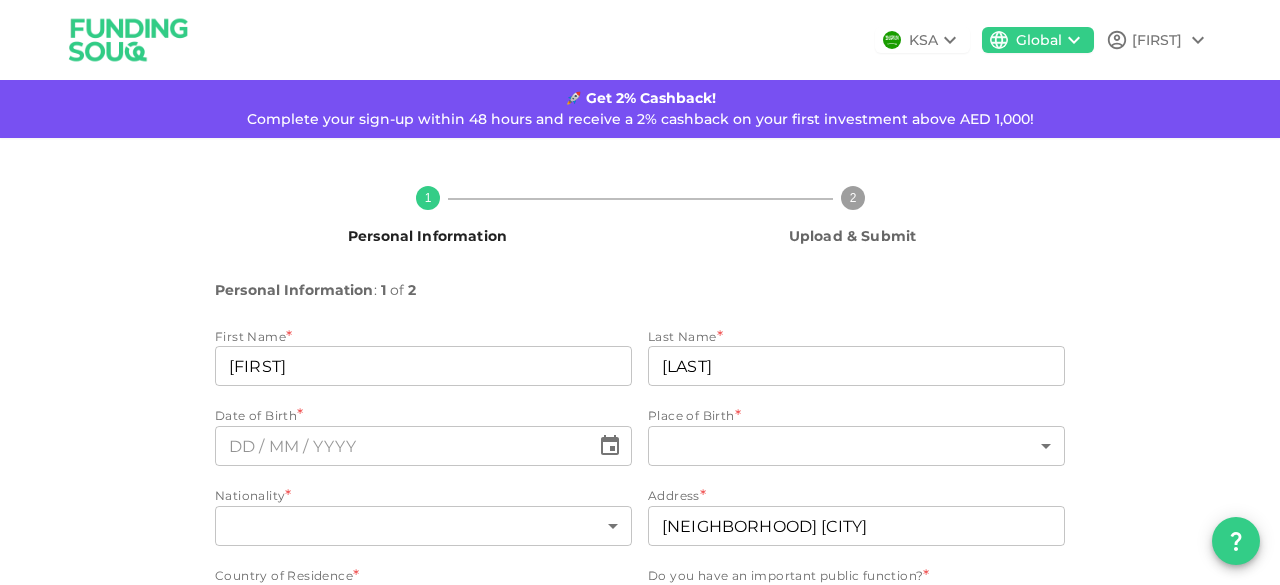 type on "[DD] / [MM] / [YYYY]" 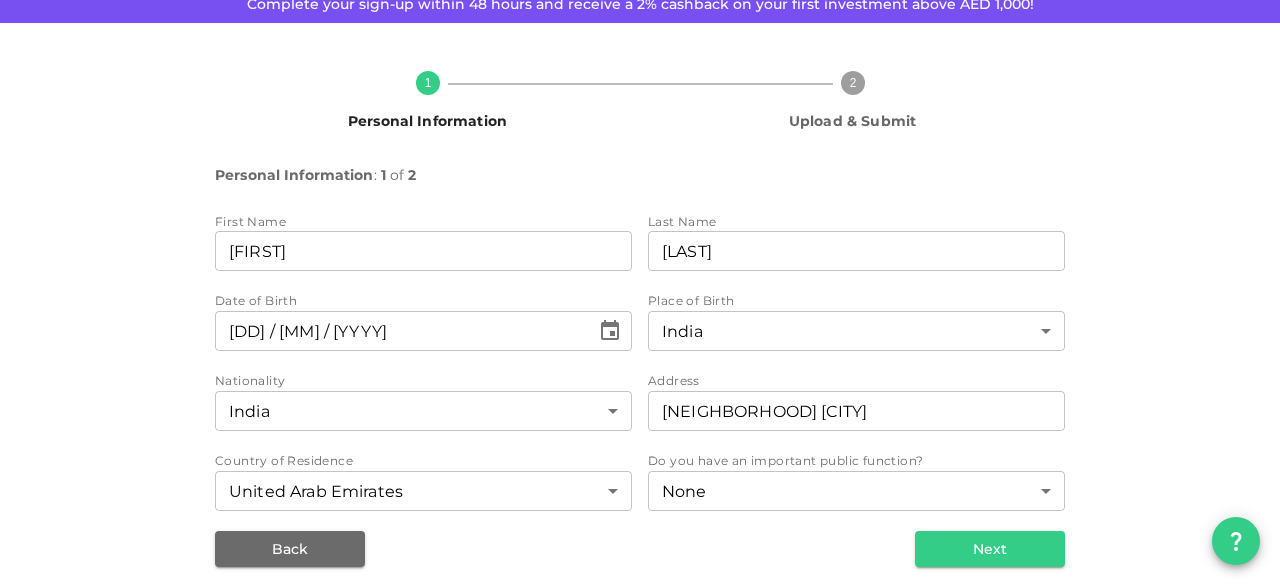 scroll, scrollTop: 128, scrollLeft: 0, axis: vertical 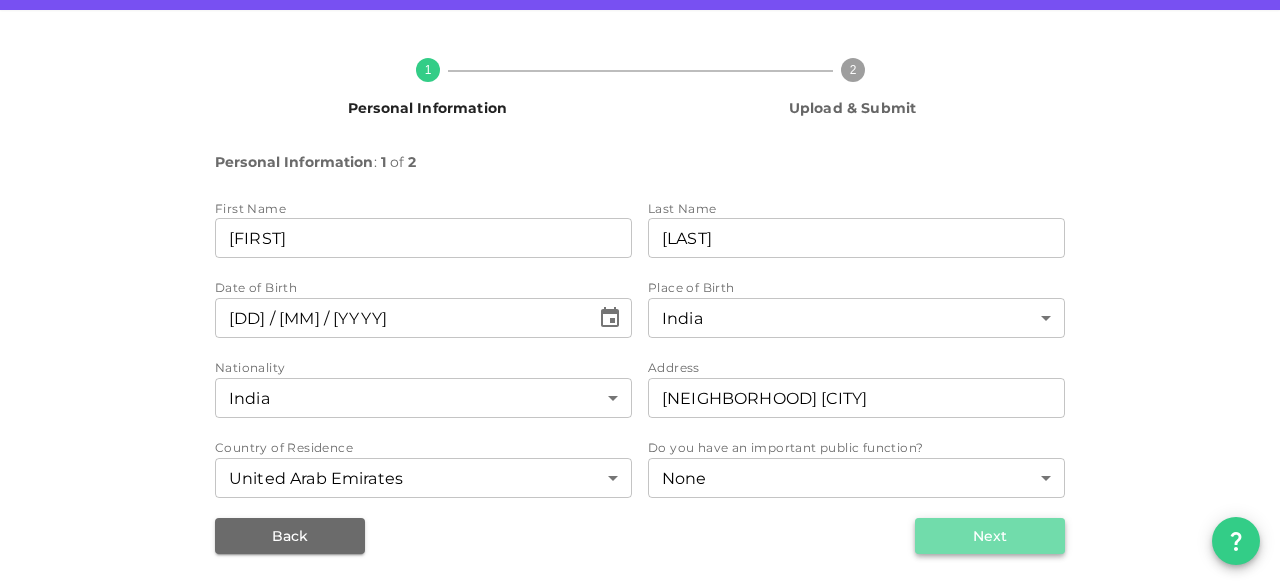 click on "Next" at bounding box center (990, 536) 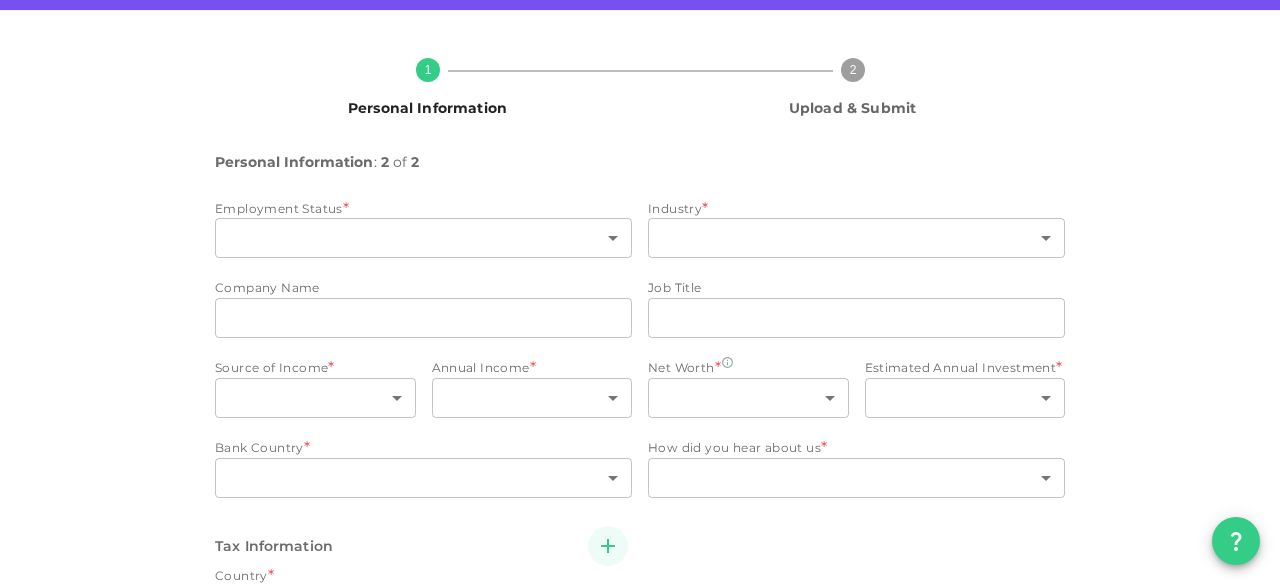 type on "3" 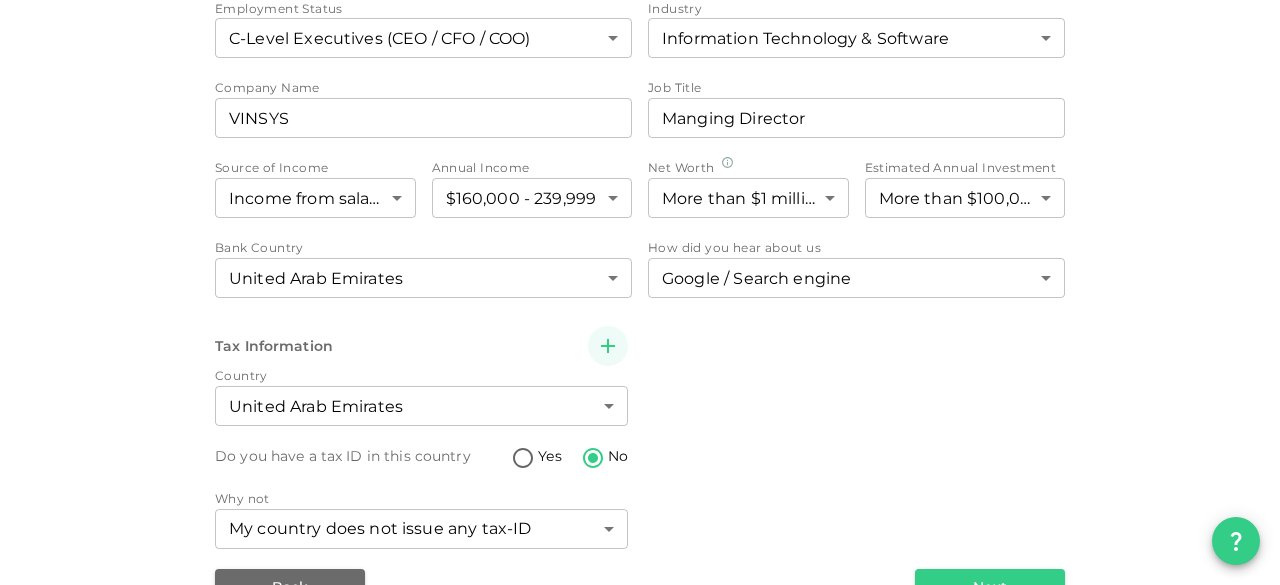 scroll, scrollTop: 380, scrollLeft: 0, axis: vertical 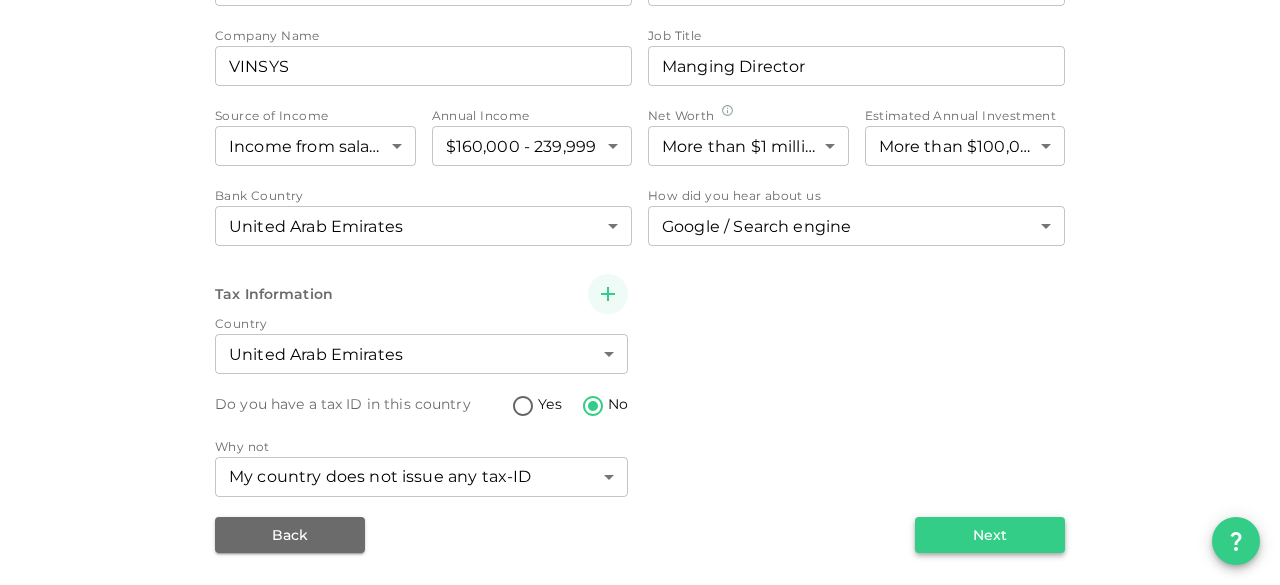 click on "Next" at bounding box center [990, 535] 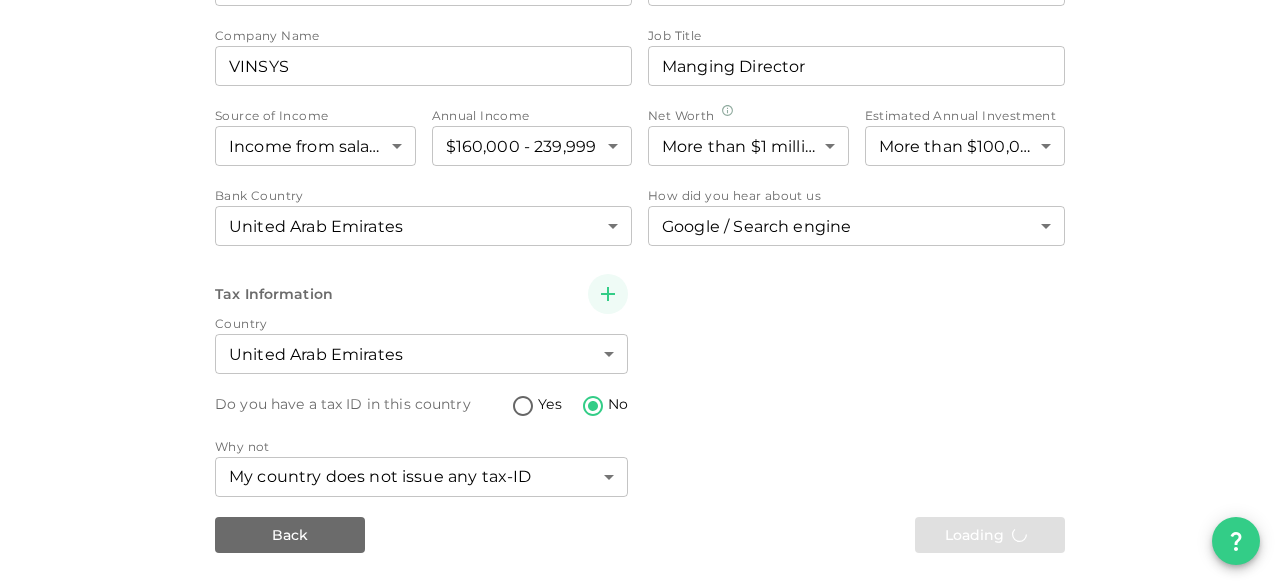 scroll, scrollTop: 2, scrollLeft: 0, axis: vertical 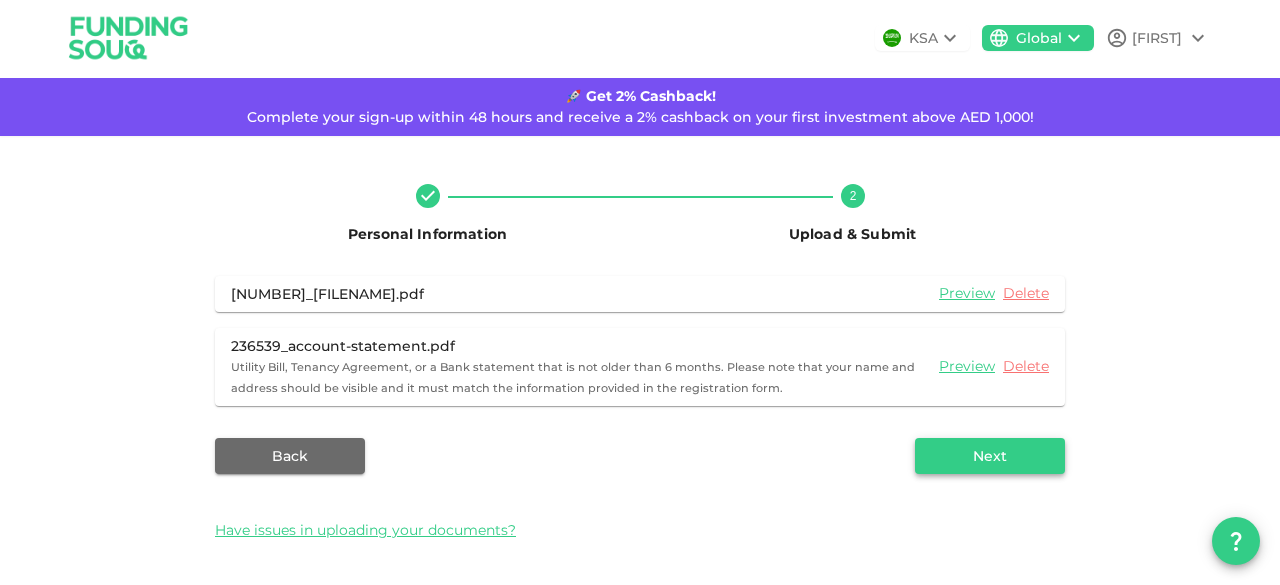 click on "Next" at bounding box center (990, 456) 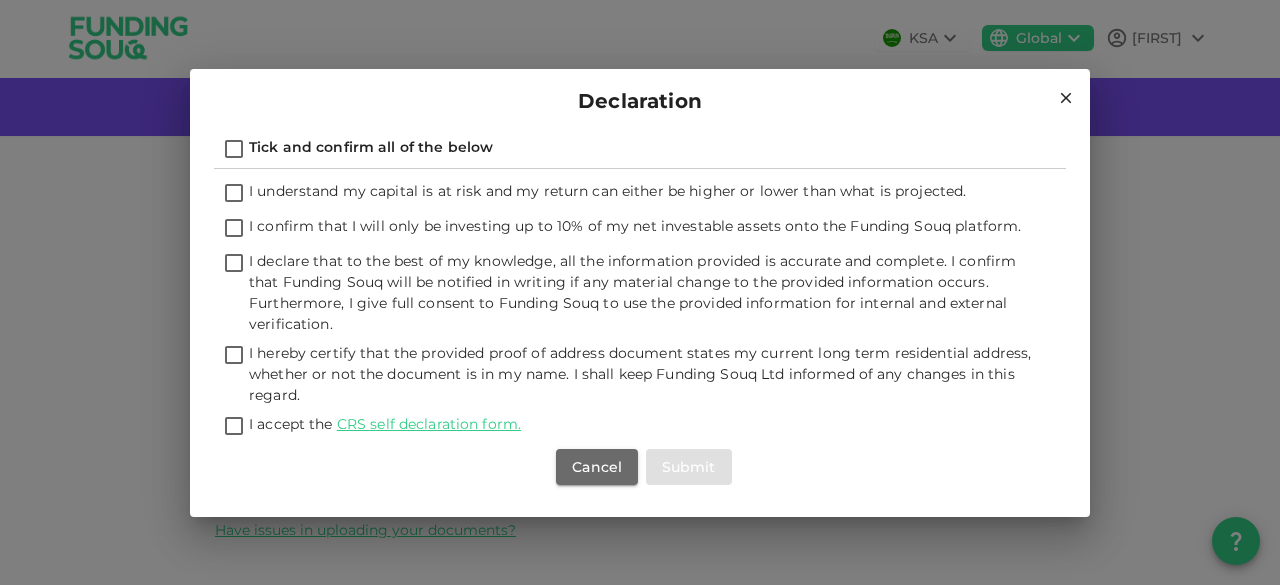 click on "Tick and confirm all of the below" at bounding box center [234, 150] 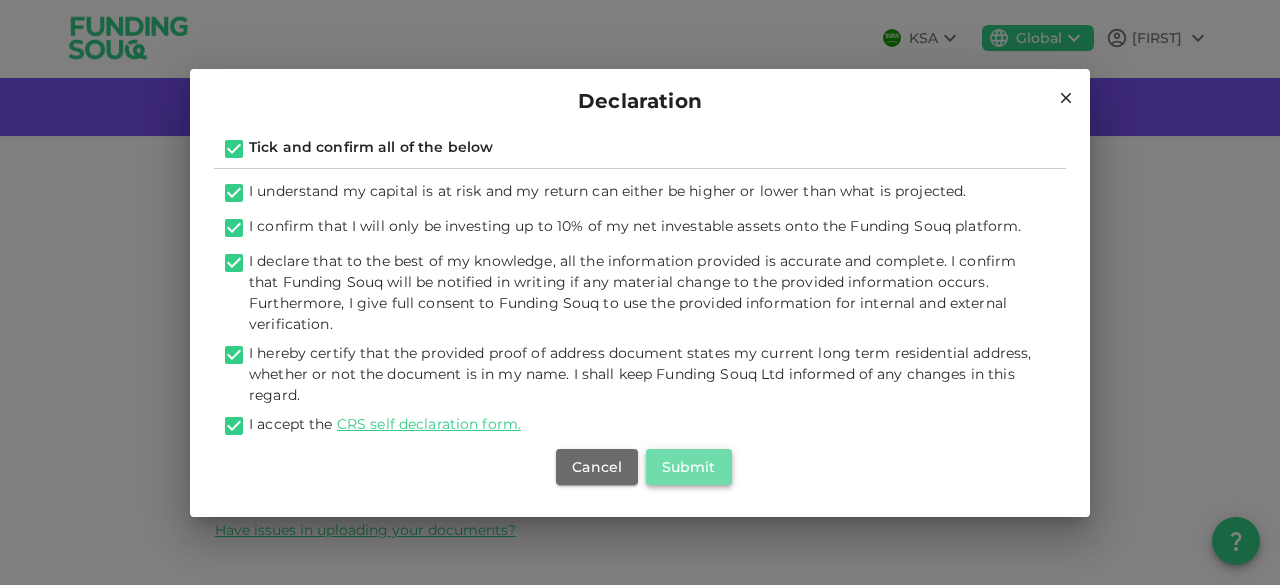 click on "Submit" at bounding box center [689, 467] 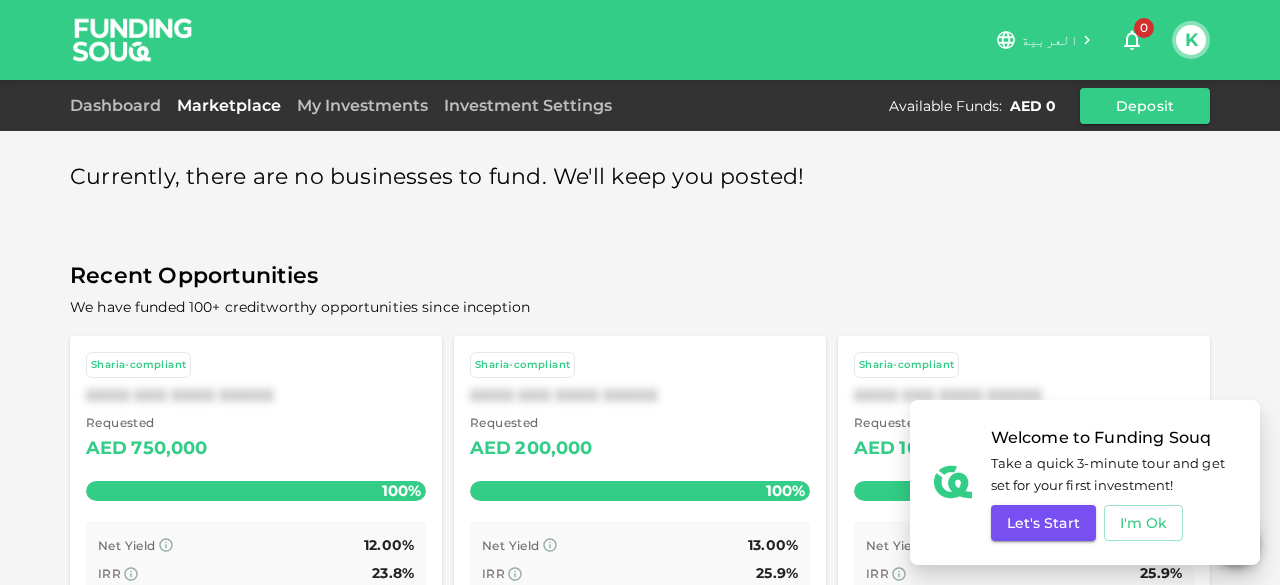 scroll, scrollTop: 0, scrollLeft: 0, axis: both 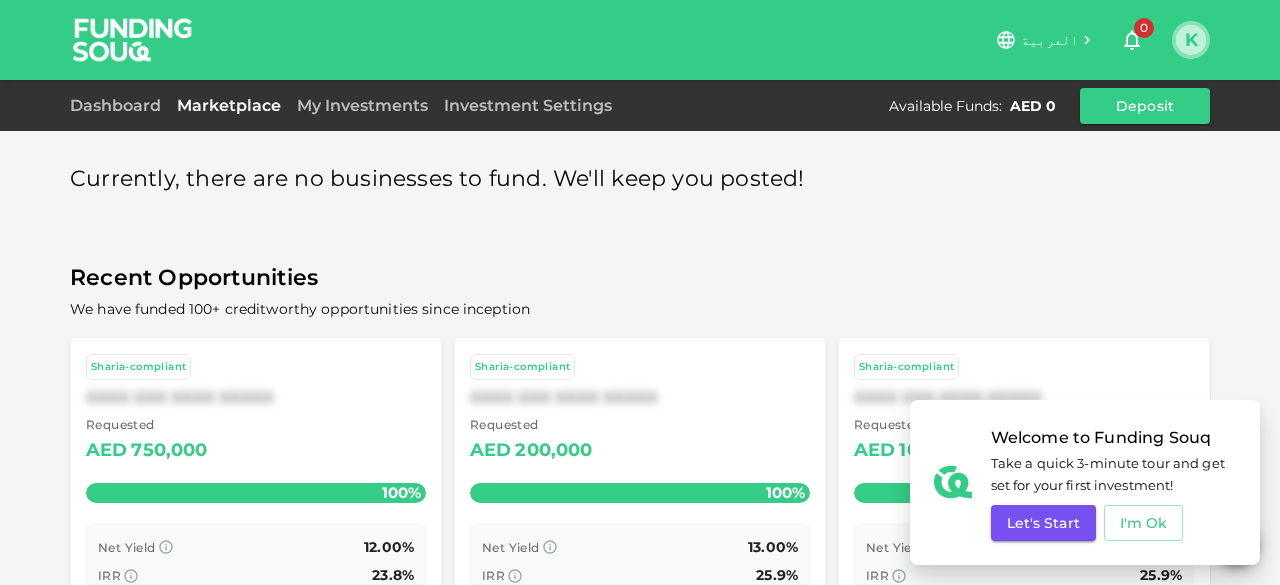 click on "K" at bounding box center [1191, 40] 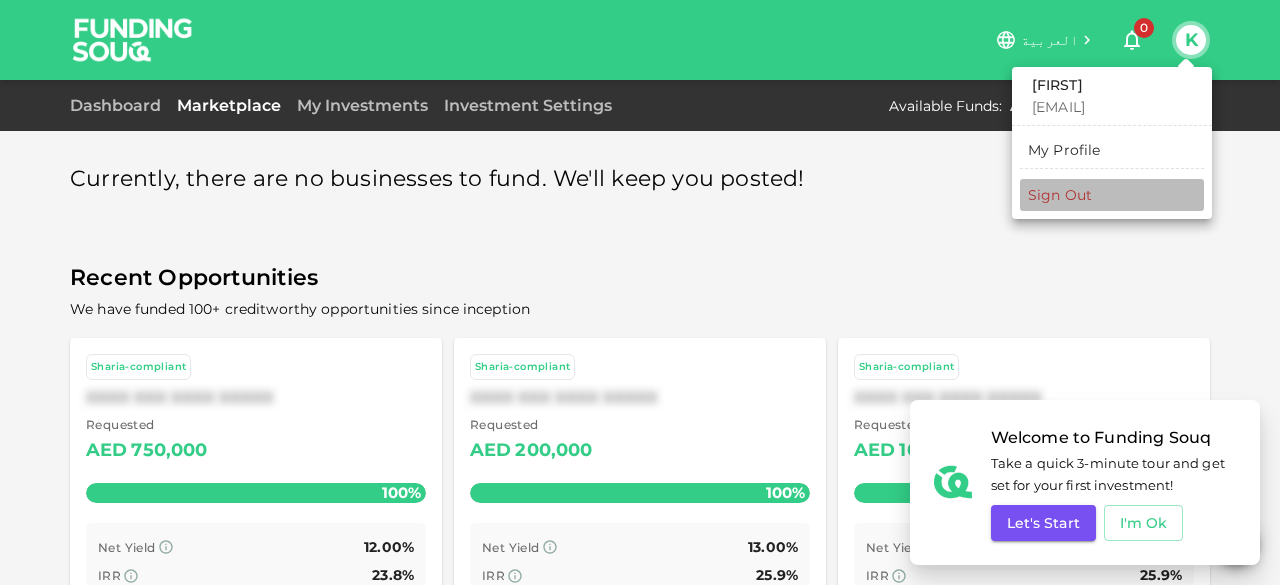 click on "Sign Out" at bounding box center [1112, 195] 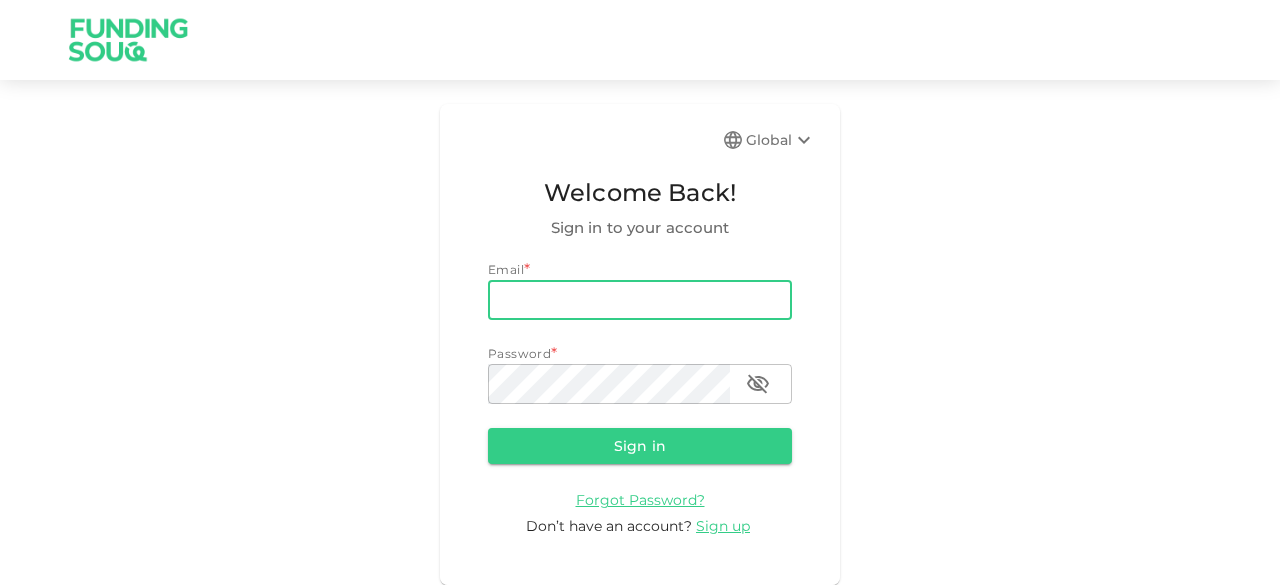 click on "email" at bounding box center (640, 300) 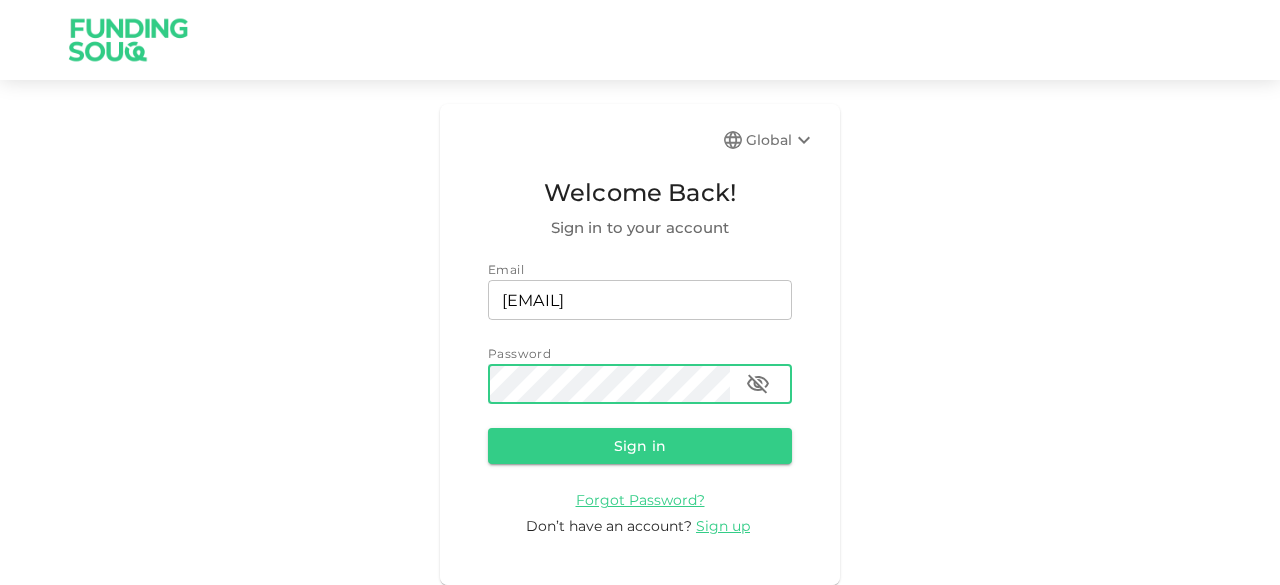 click on "Sign in" at bounding box center (640, 446) 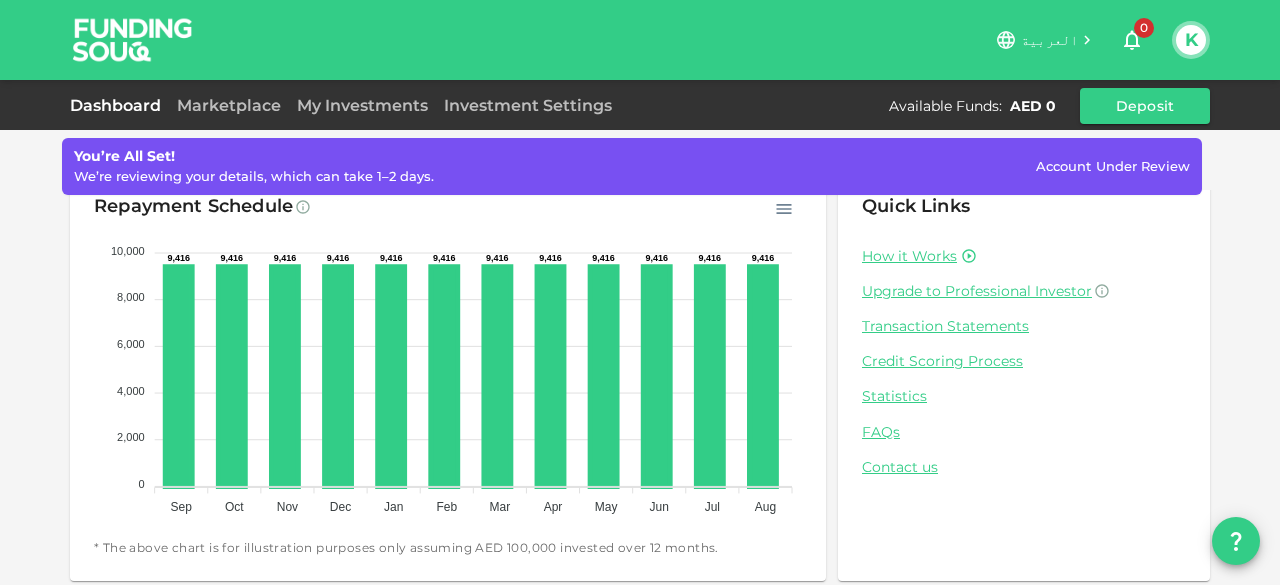 scroll, scrollTop: 322, scrollLeft: 0, axis: vertical 